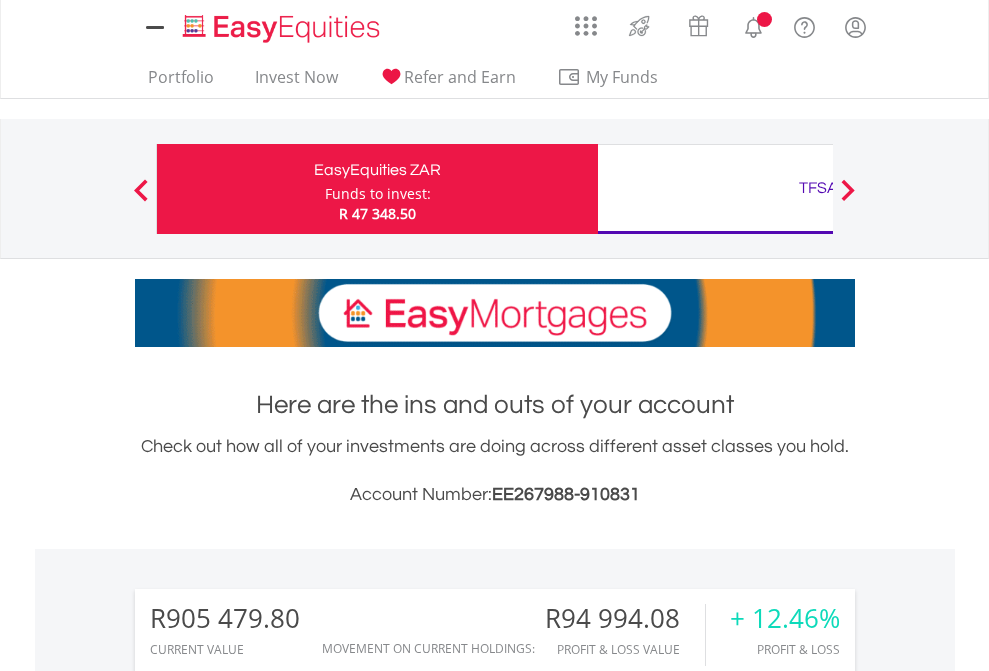 scroll, scrollTop: 0, scrollLeft: 0, axis: both 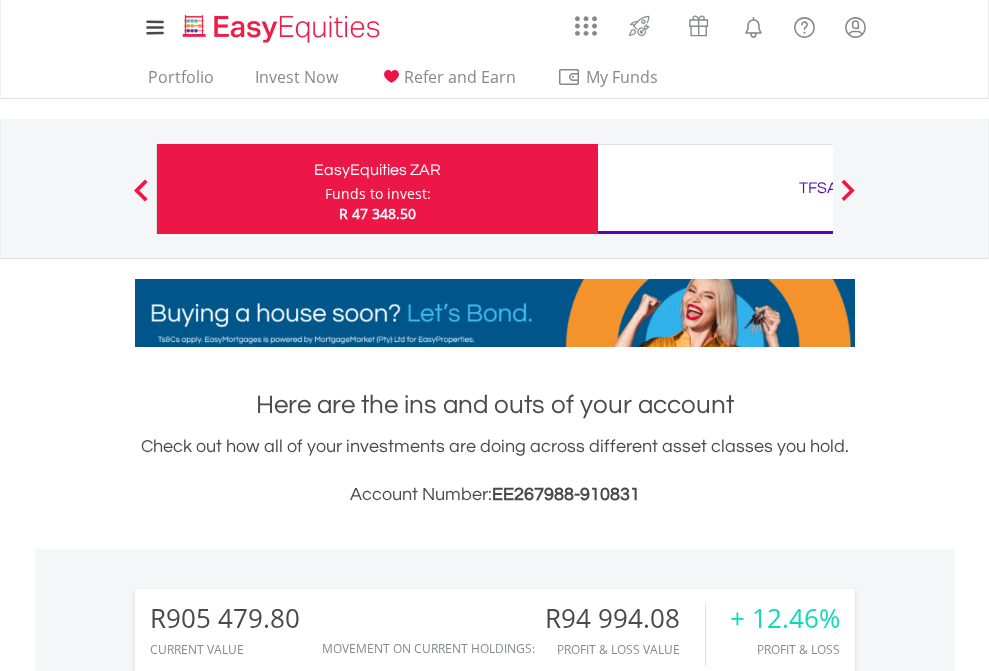 click on "Funds to invest:" at bounding box center [378, 194] 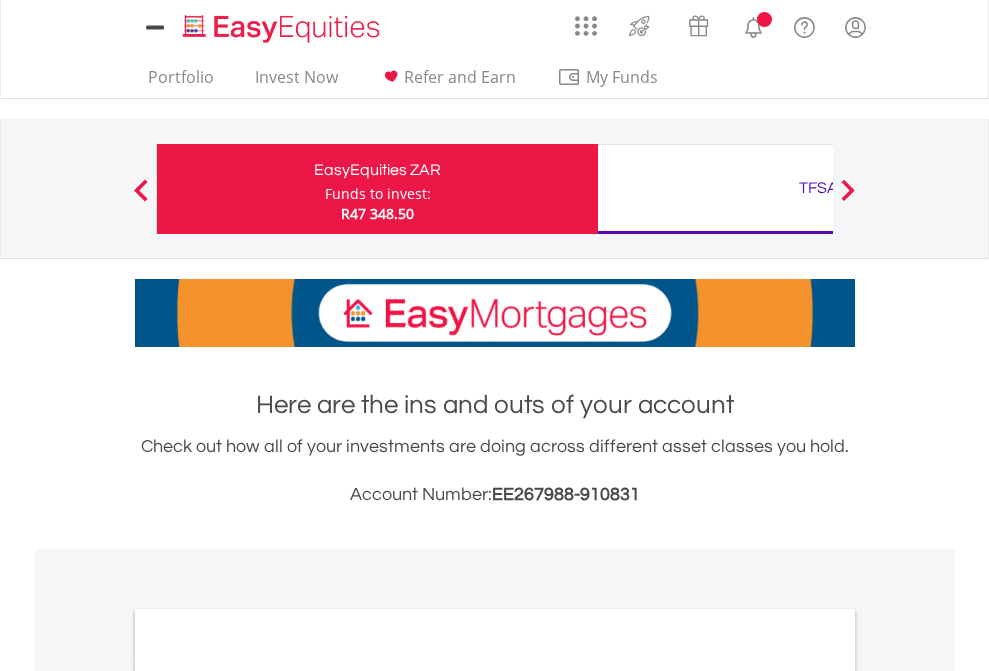 scroll, scrollTop: 0, scrollLeft: 0, axis: both 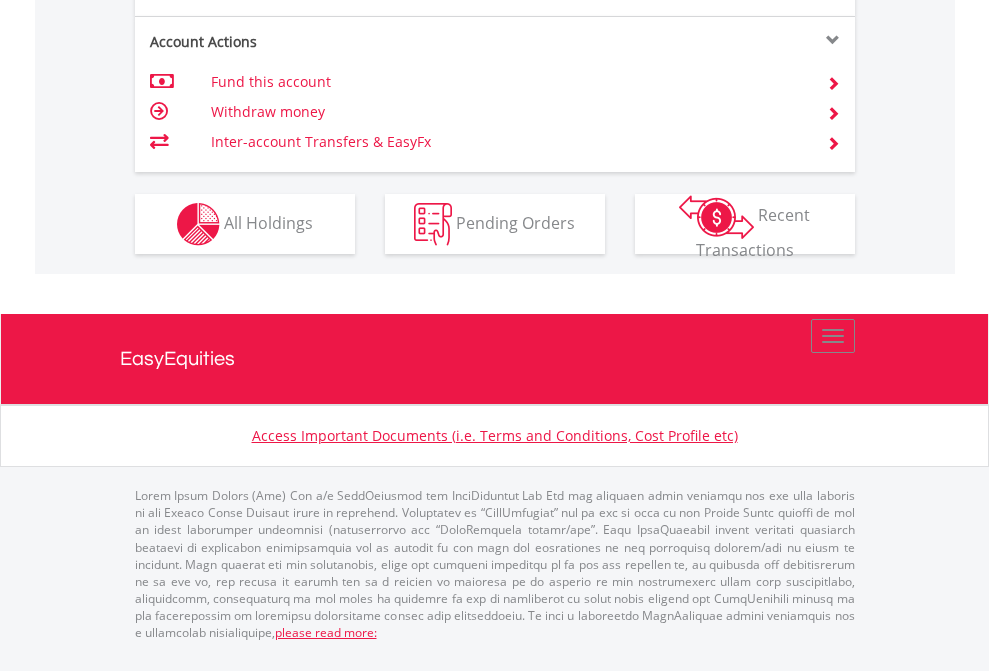click on "Investment types" at bounding box center (706, -337) 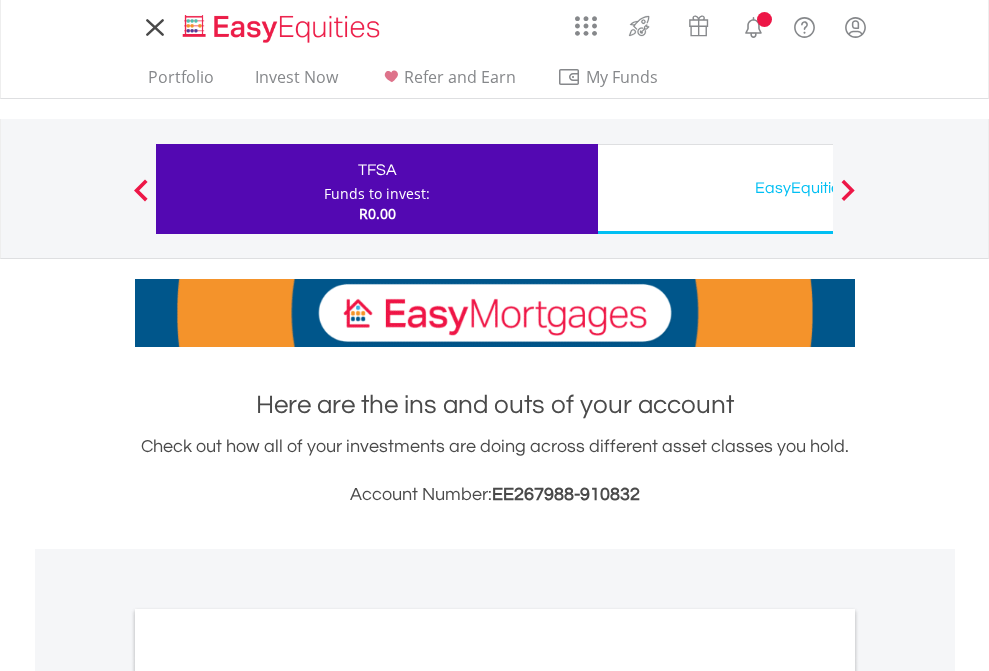 scroll, scrollTop: 0, scrollLeft: 0, axis: both 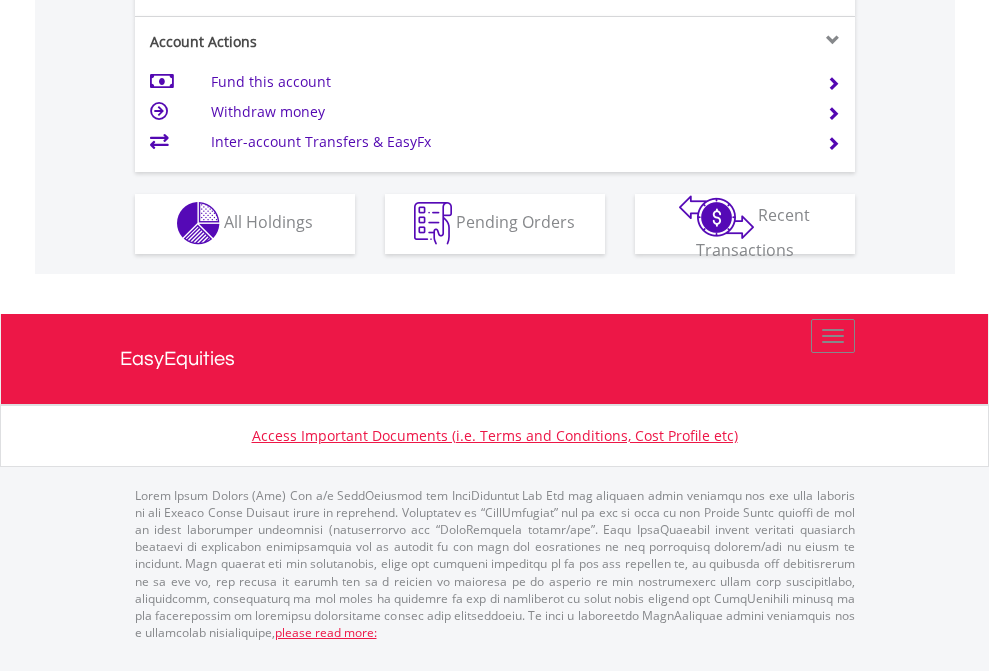 click on "Investment types" at bounding box center (706, -353) 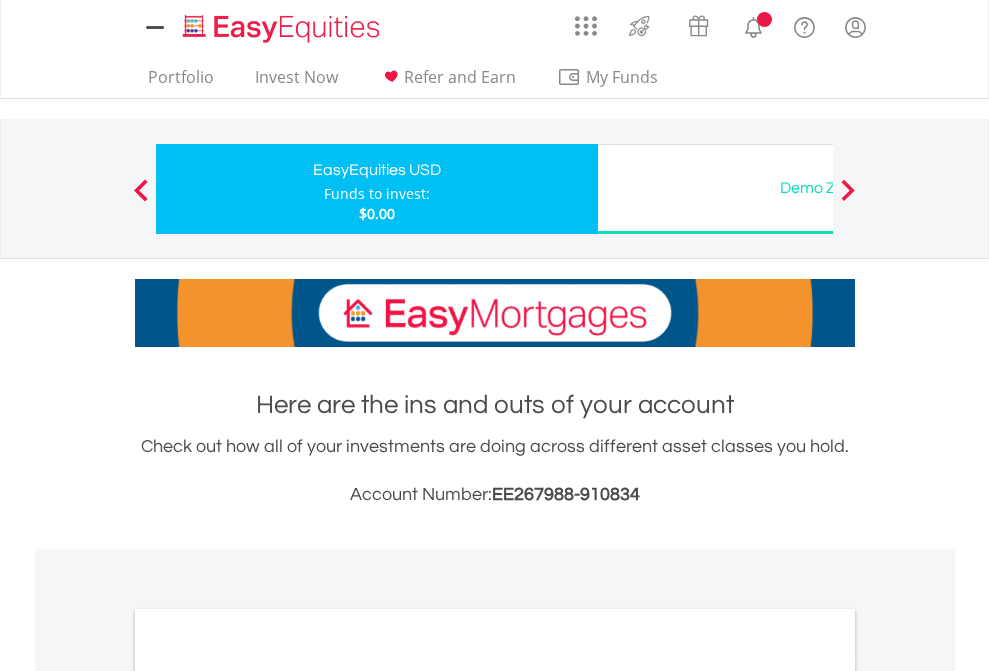 scroll, scrollTop: 0, scrollLeft: 0, axis: both 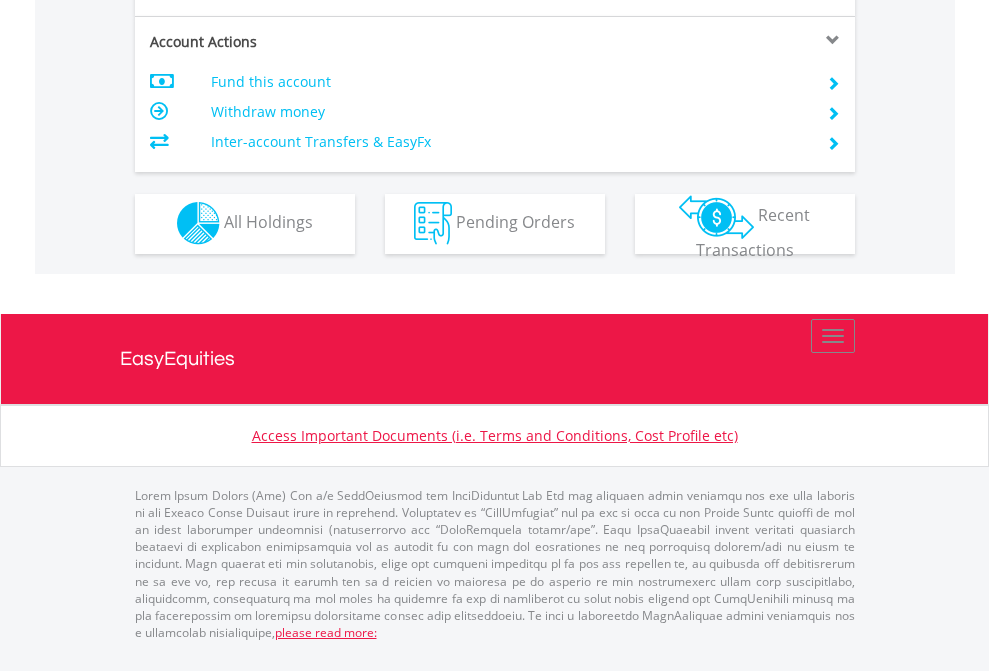 click on "Investment types" at bounding box center (706, -353) 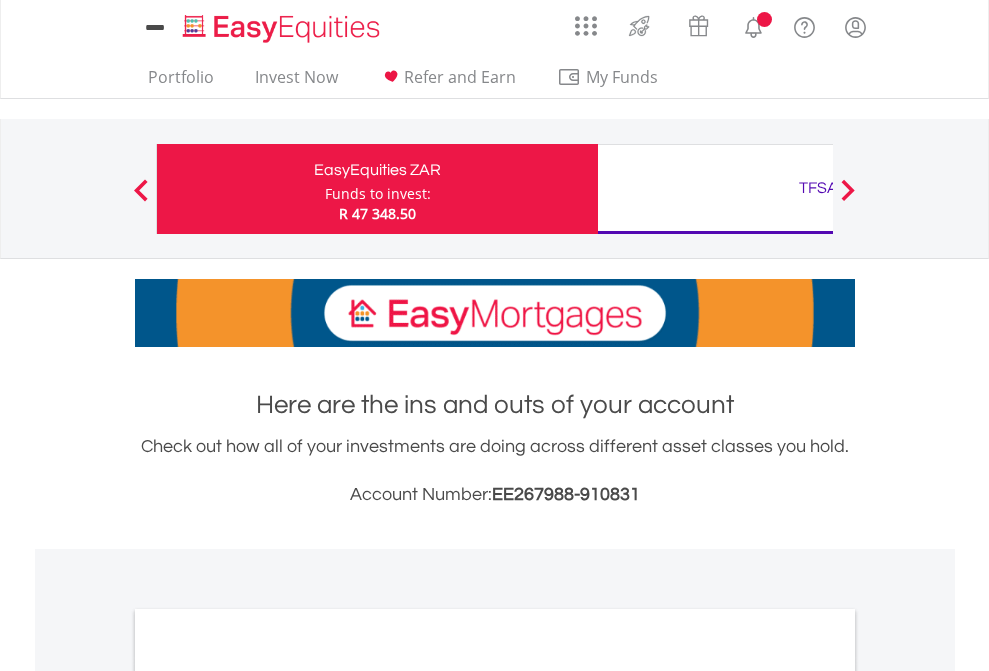 scroll, scrollTop: 0, scrollLeft: 0, axis: both 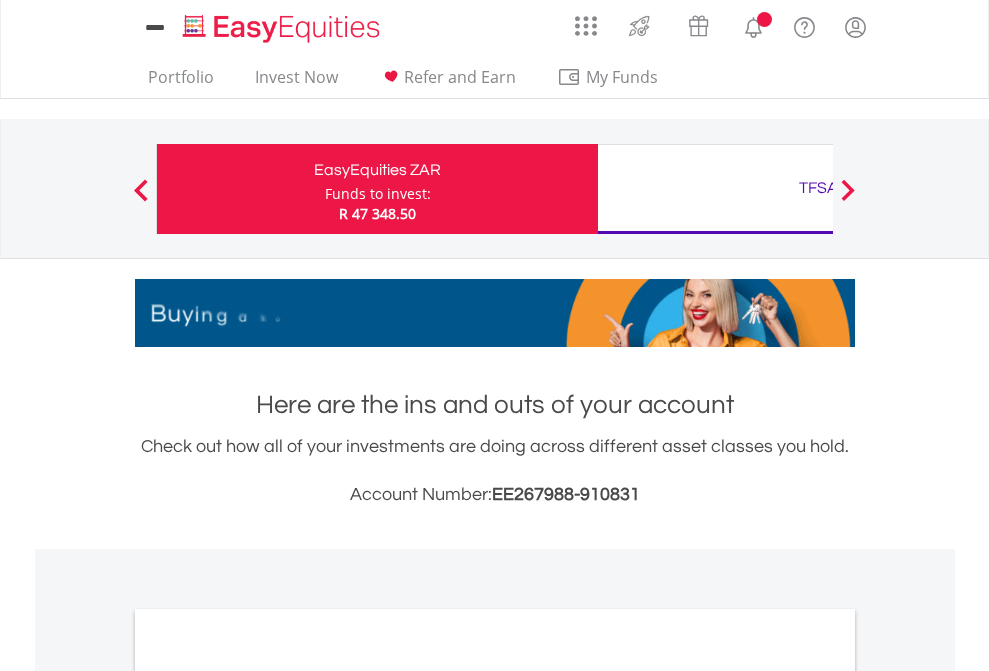 click on "All Holdings" at bounding box center [268, 1096] 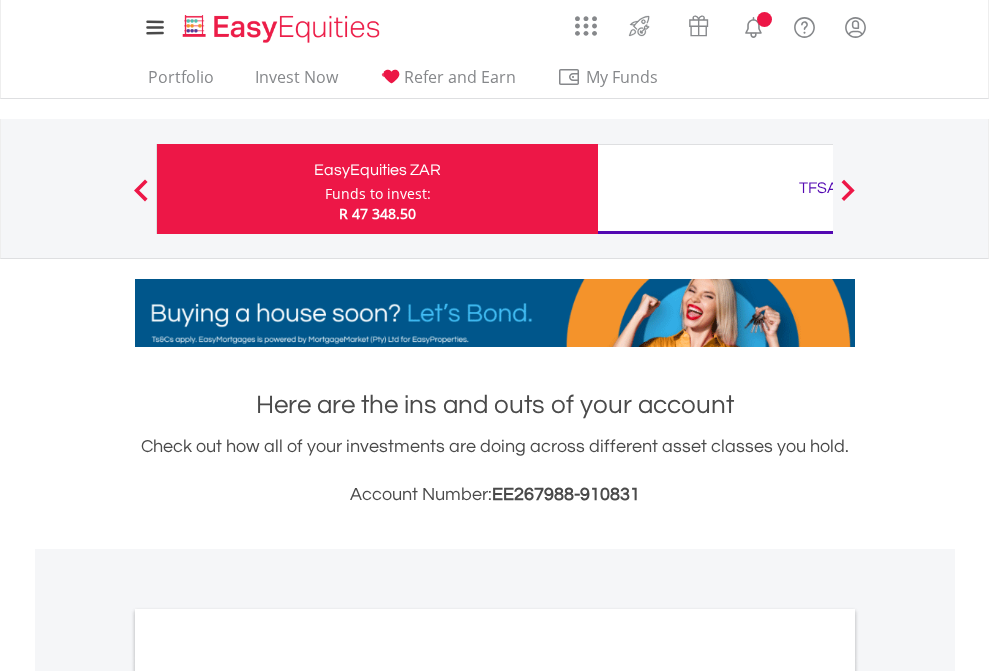 scroll, scrollTop: 1202, scrollLeft: 0, axis: vertical 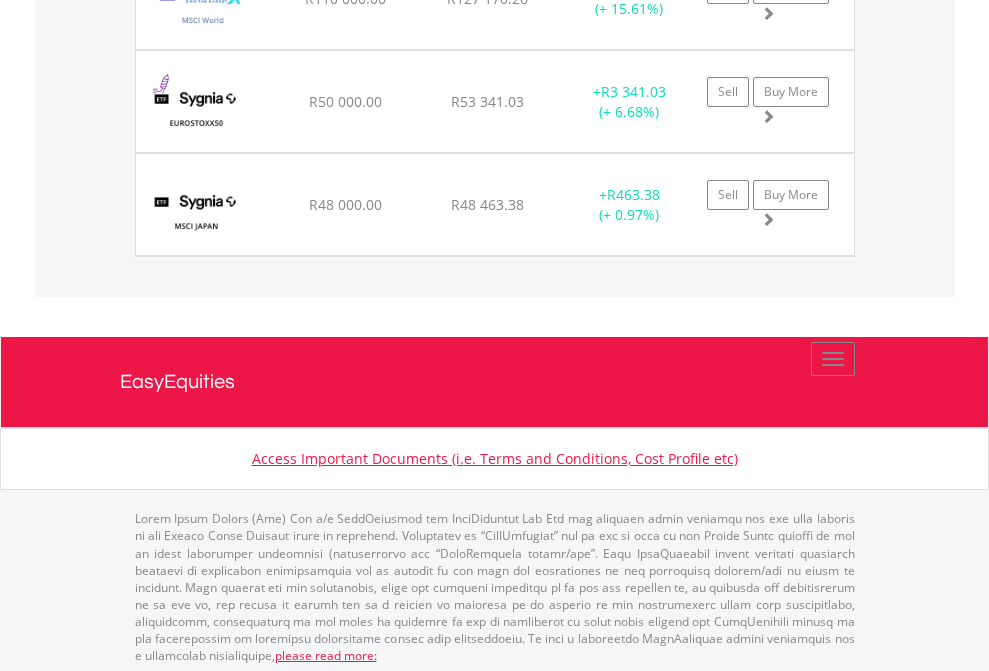 click on "TFSA" at bounding box center [818, -2156] 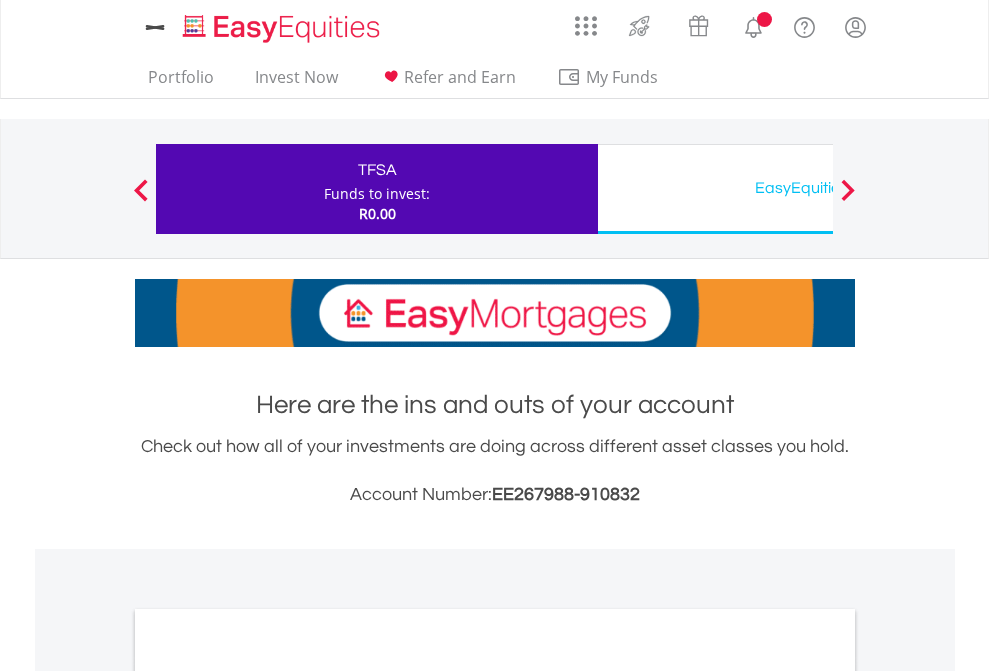 scroll, scrollTop: 0, scrollLeft: 0, axis: both 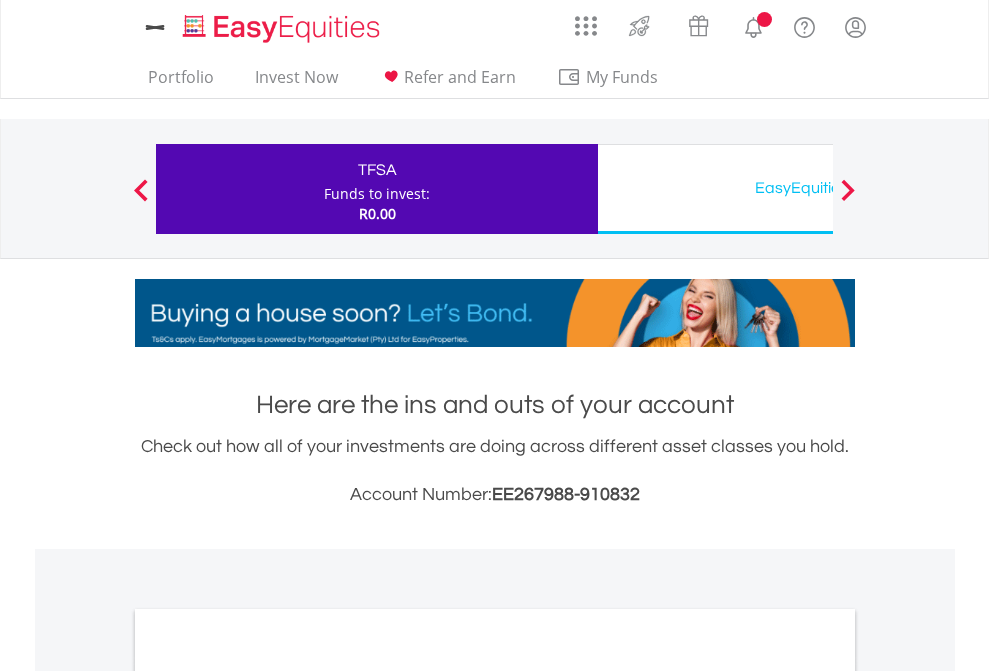 click on "All Holdings" at bounding box center (268, 1096) 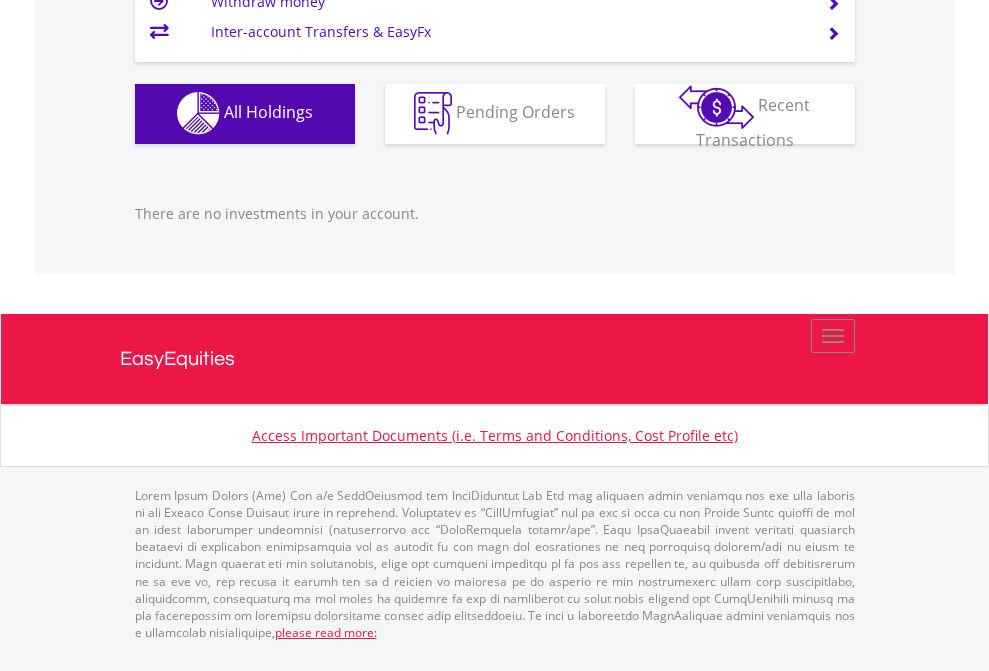 scroll, scrollTop: 1980, scrollLeft: 0, axis: vertical 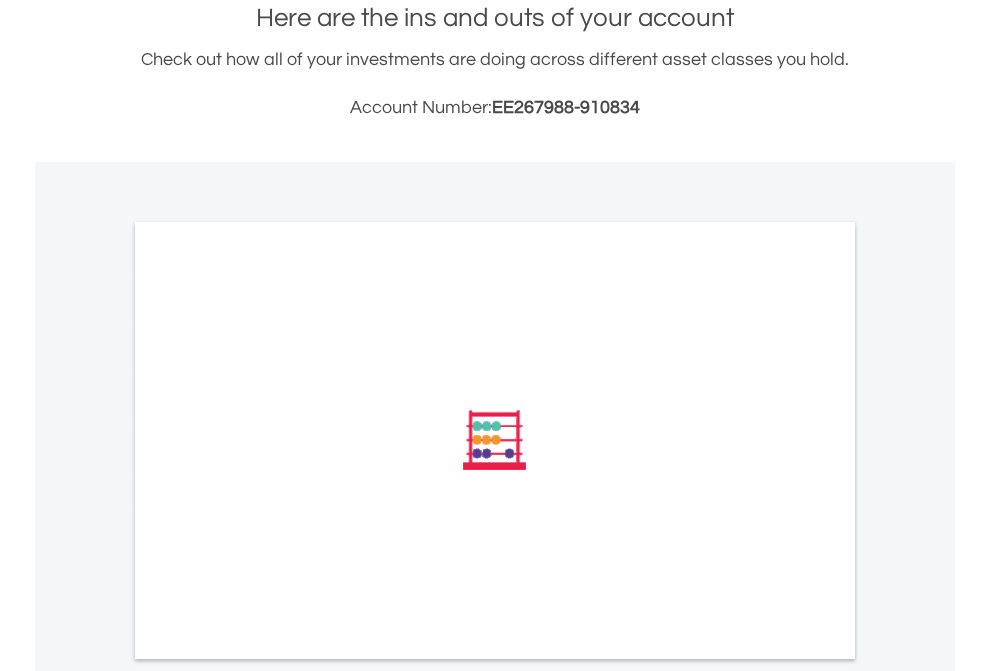 click on "All Holdings" at bounding box center [268, 709] 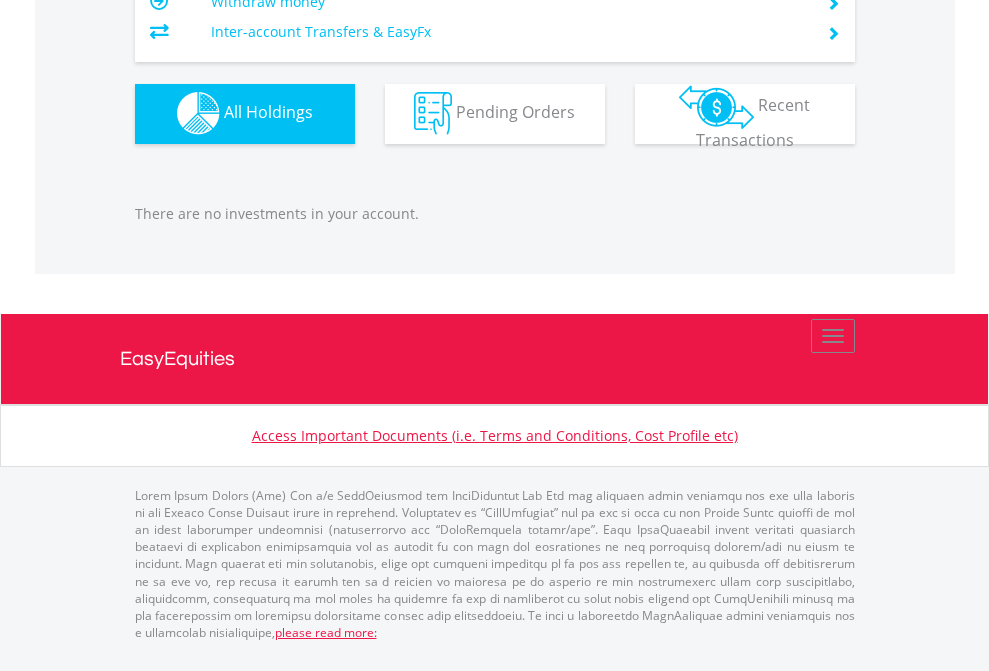 scroll, scrollTop: 1980, scrollLeft: 0, axis: vertical 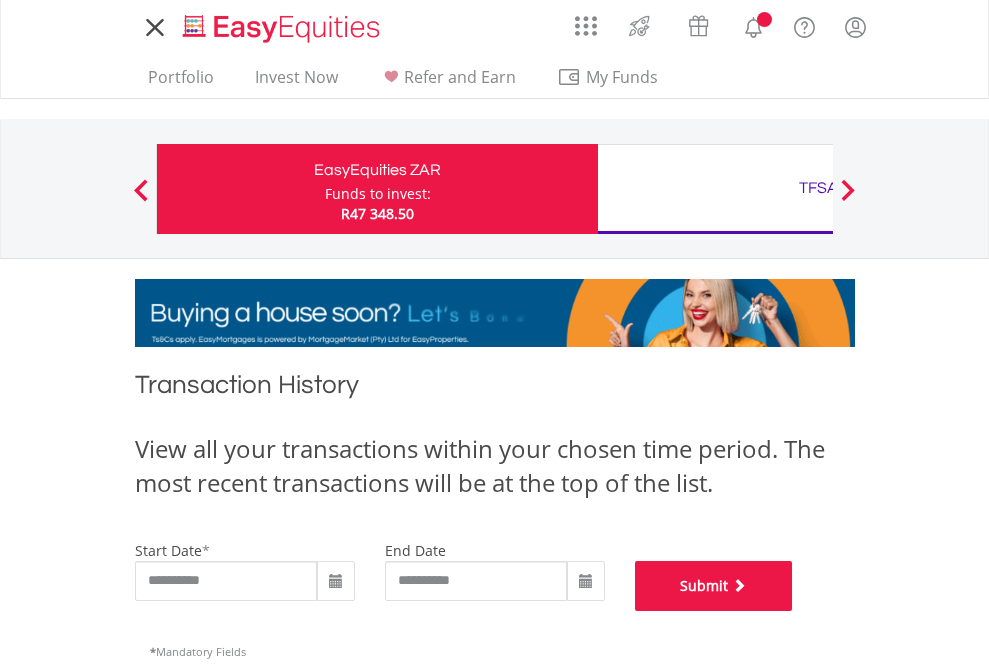click on "Submit" at bounding box center [714, 586] 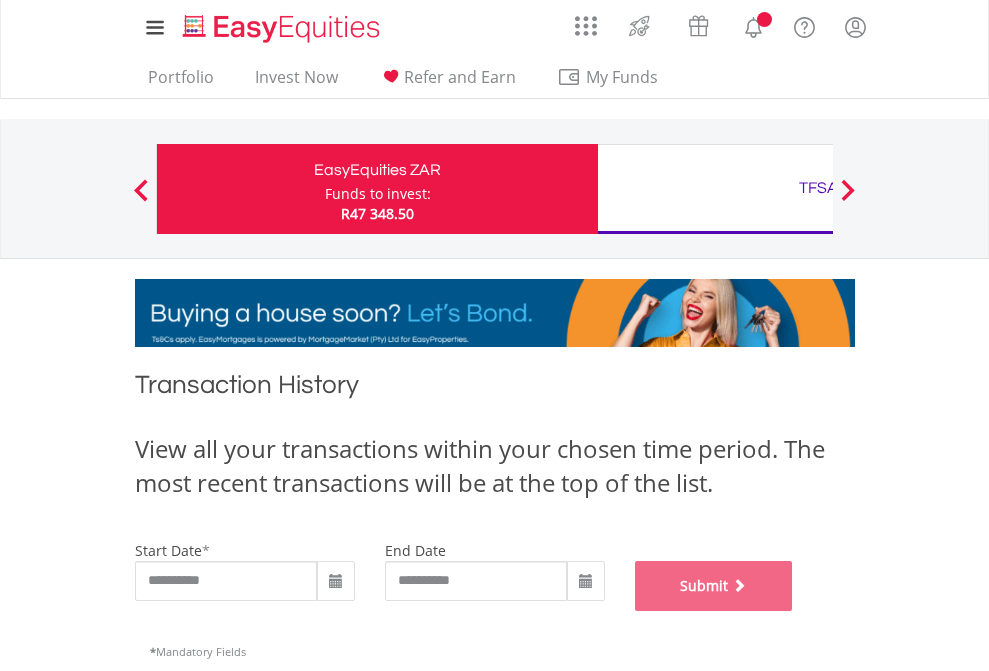 scroll, scrollTop: 811, scrollLeft: 0, axis: vertical 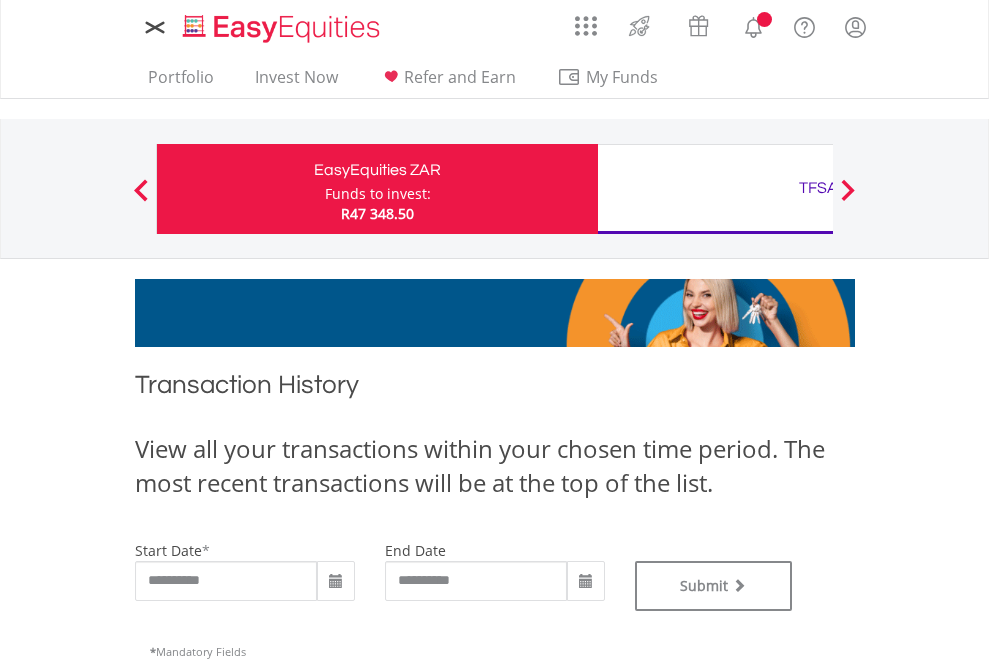 click on "TFSA" at bounding box center (818, 188) 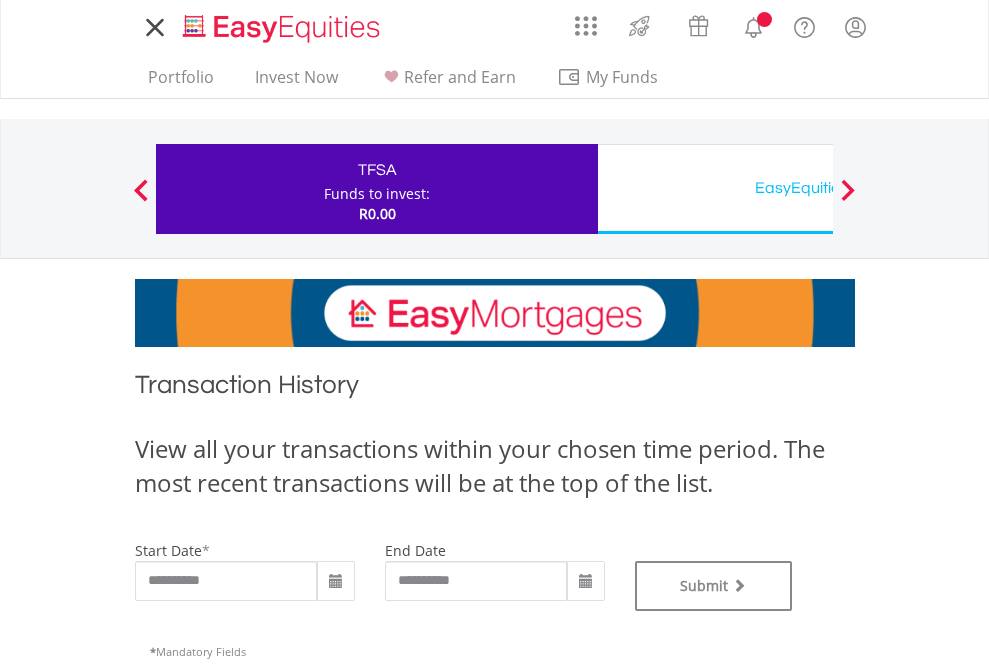 scroll, scrollTop: 0, scrollLeft: 0, axis: both 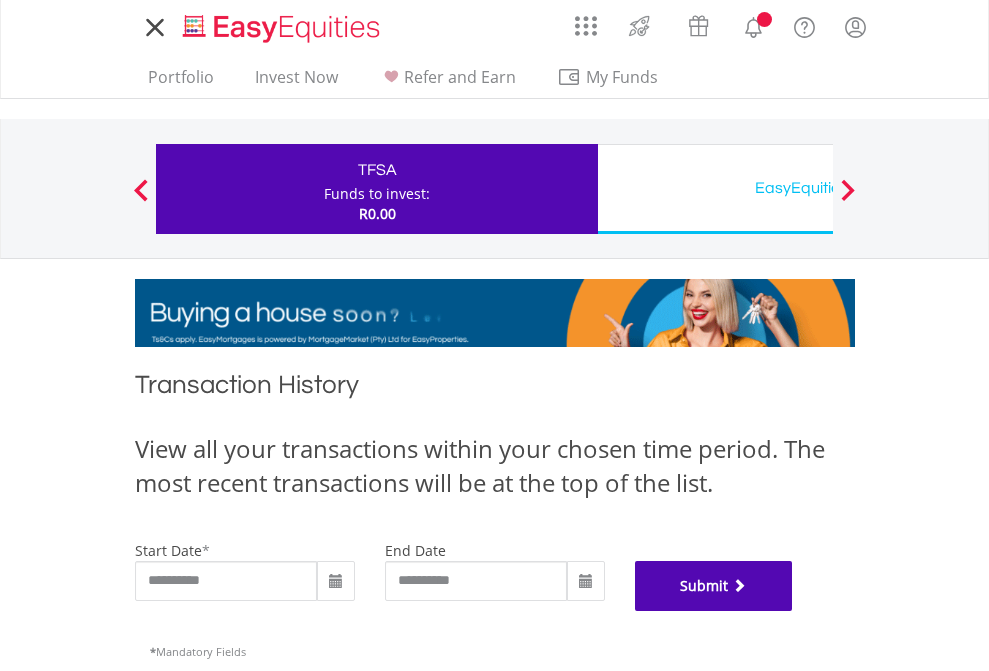click on "Submit" at bounding box center (714, 586) 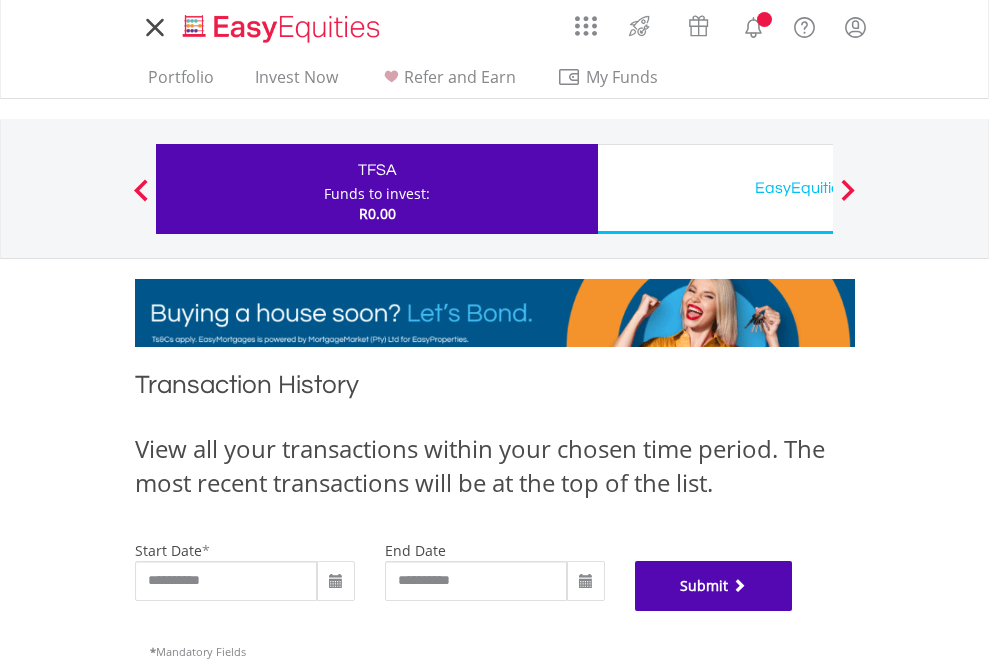 scroll, scrollTop: 811, scrollLeft: 0, axis: vertical 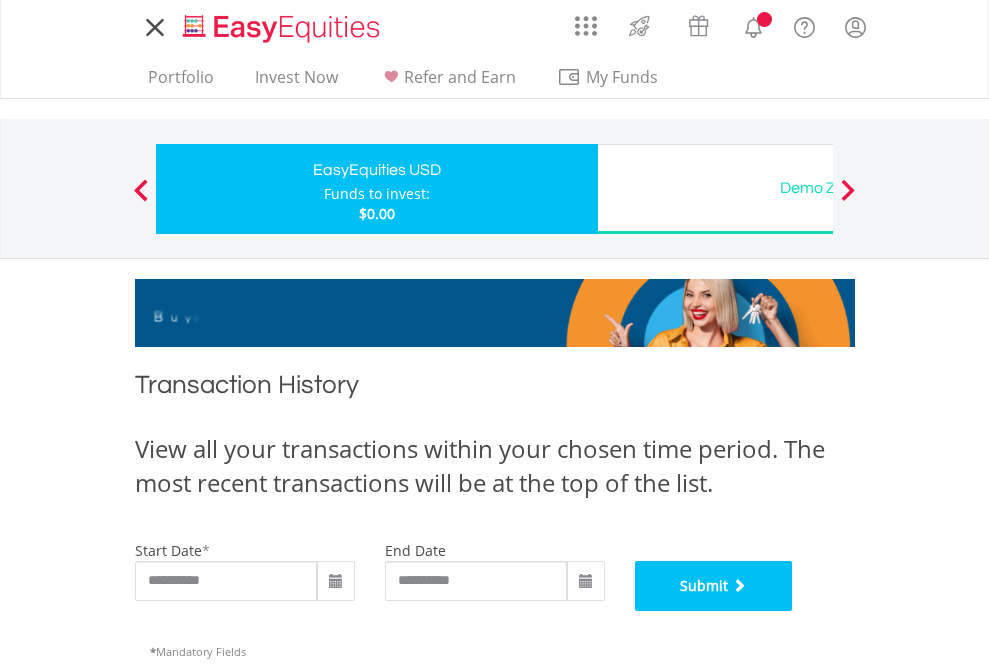 click on "Submit" at bounding box center [714, 586] 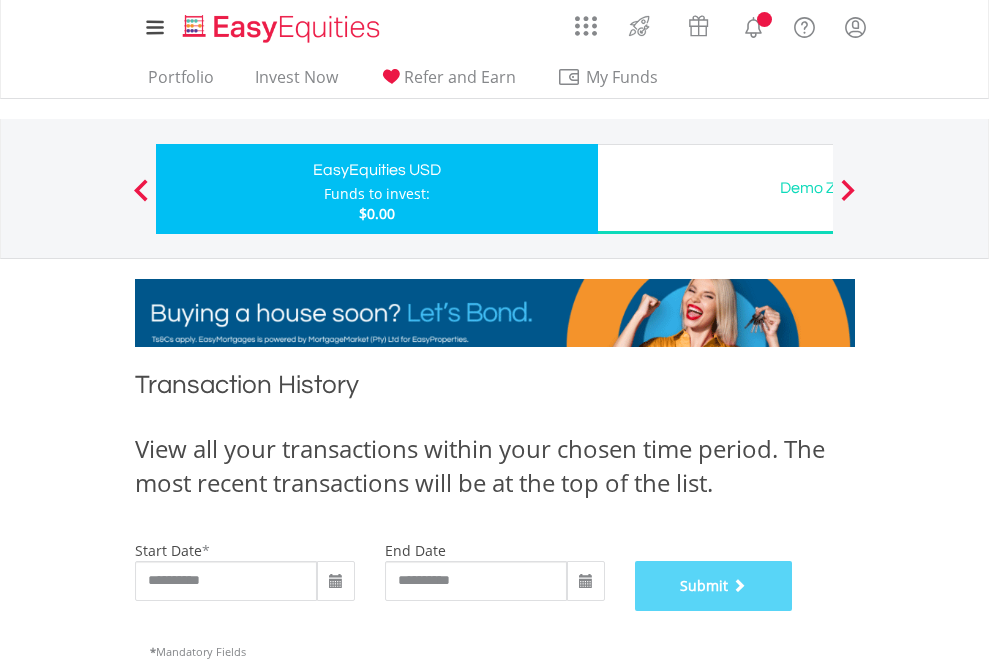 scroll, scrollTop: 811, scrollLeft: 0, axis: vertical 